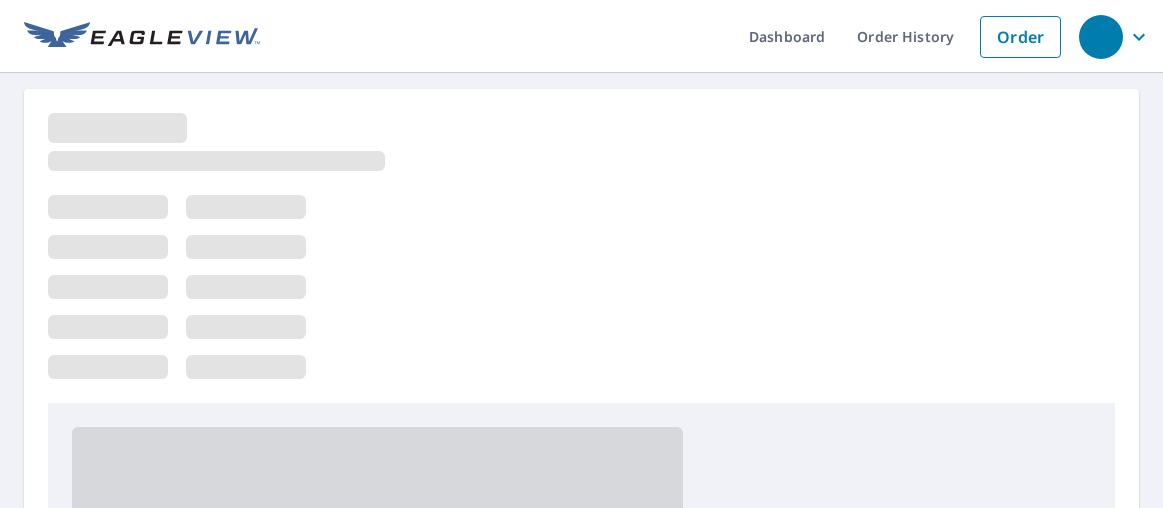 scroll, scrollTop: 0, scrollLeft: 0, axis: both 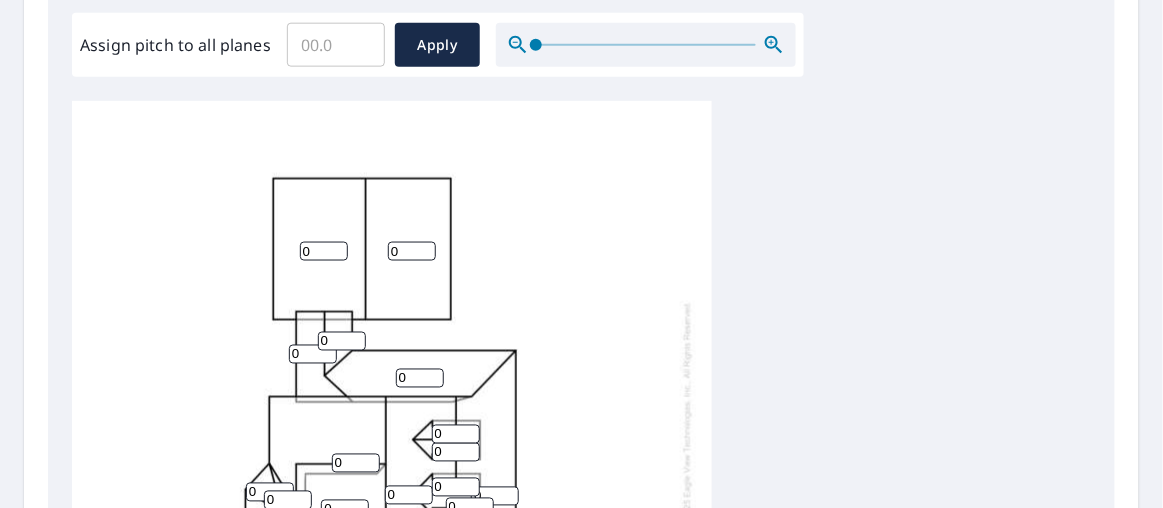 click on "0" at bounding box center [412, 251] 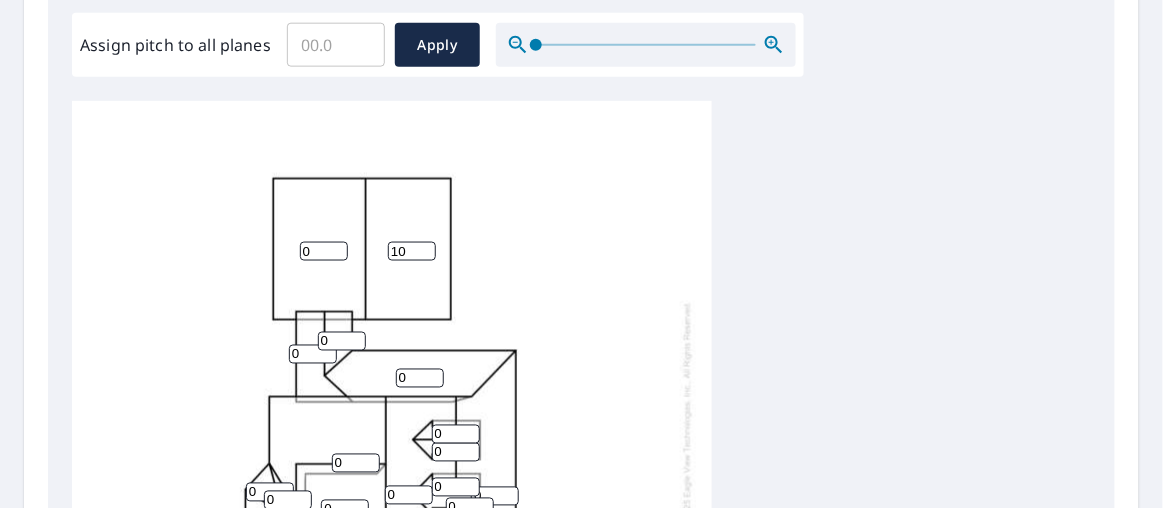type on "10" 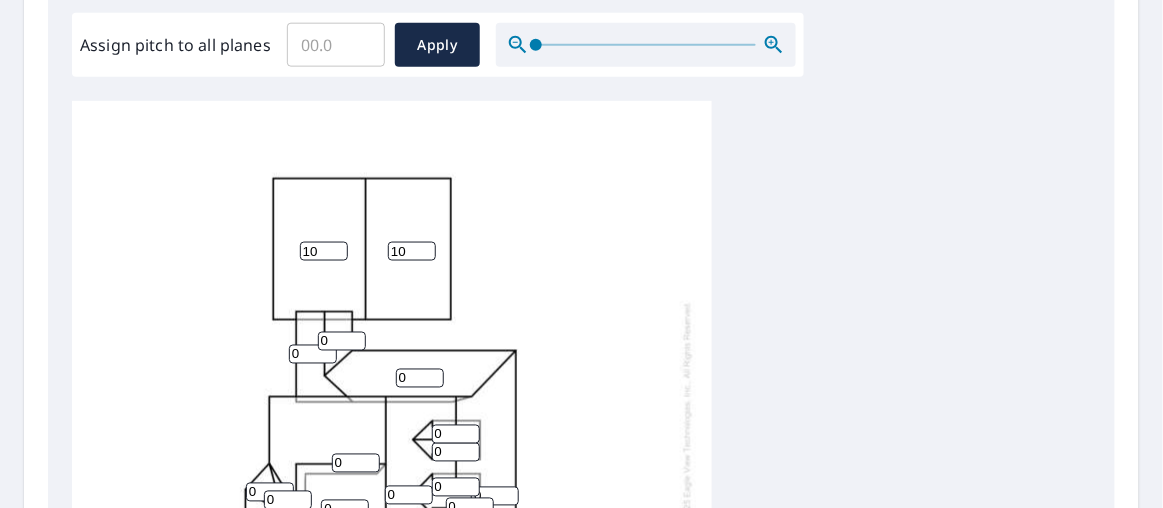 type on "10" 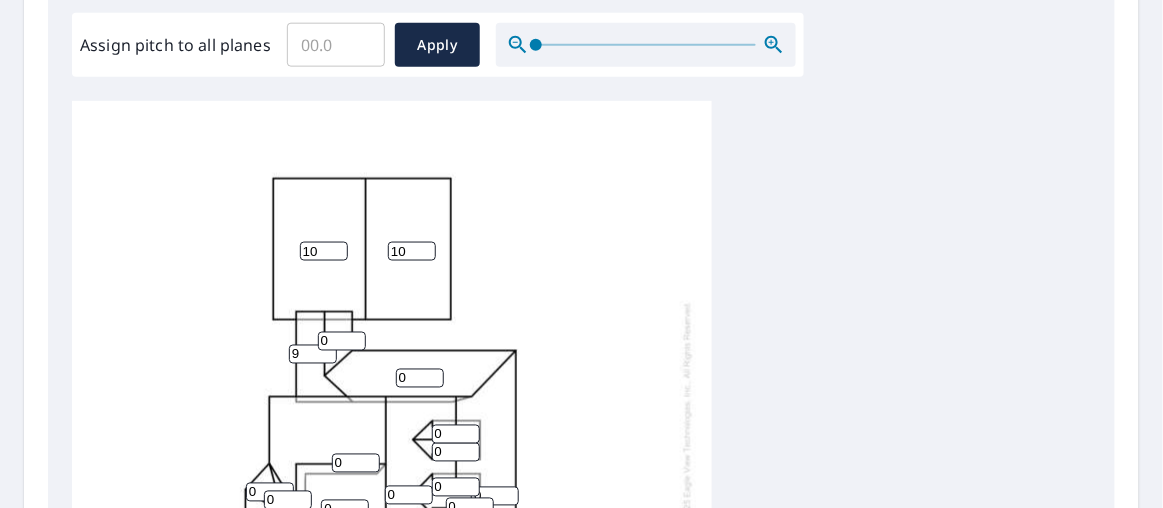 type on "9" 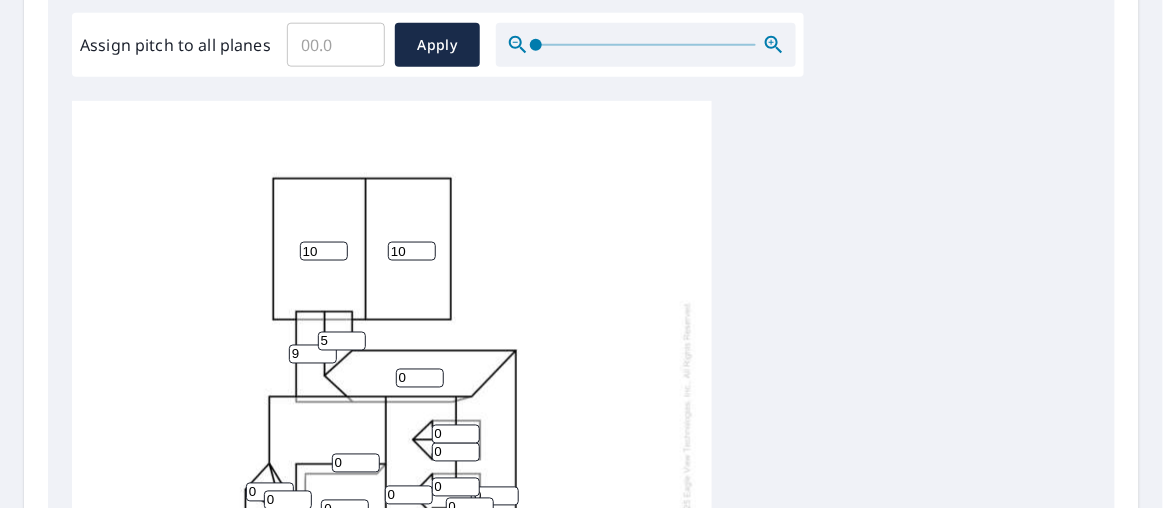 type on "5" 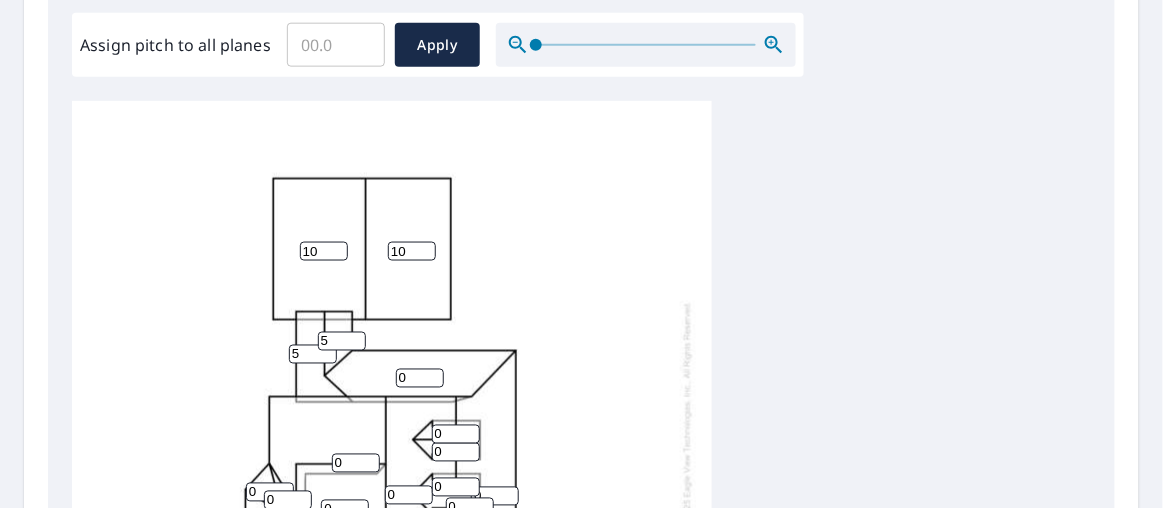 type on "5" 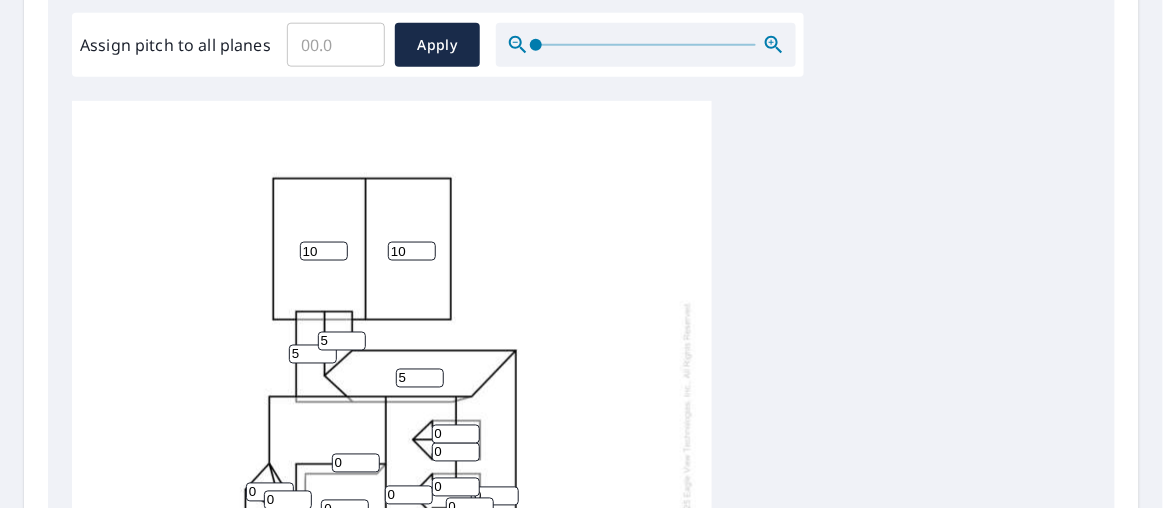 type on "5" 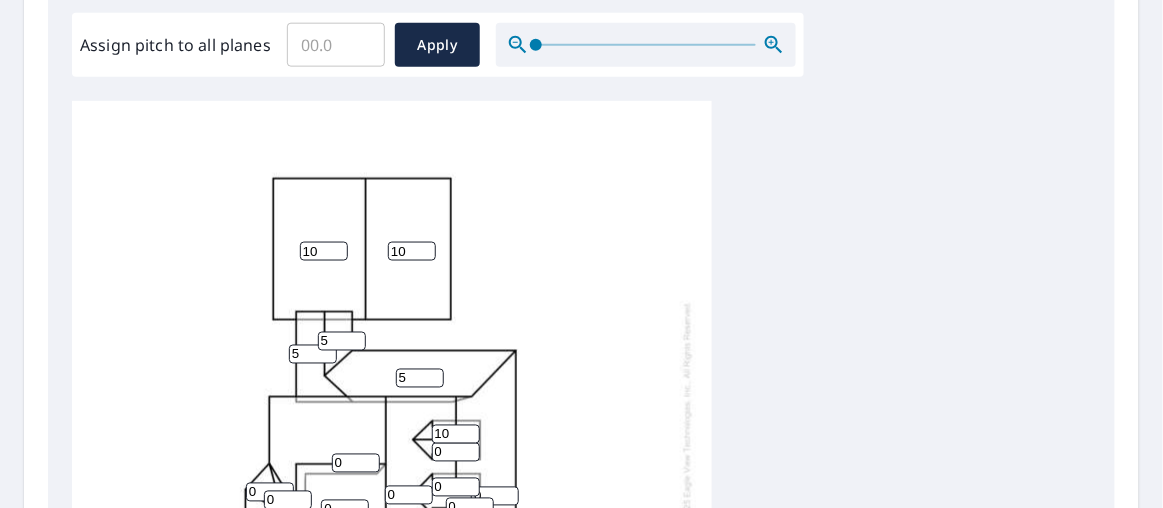 type on "10" 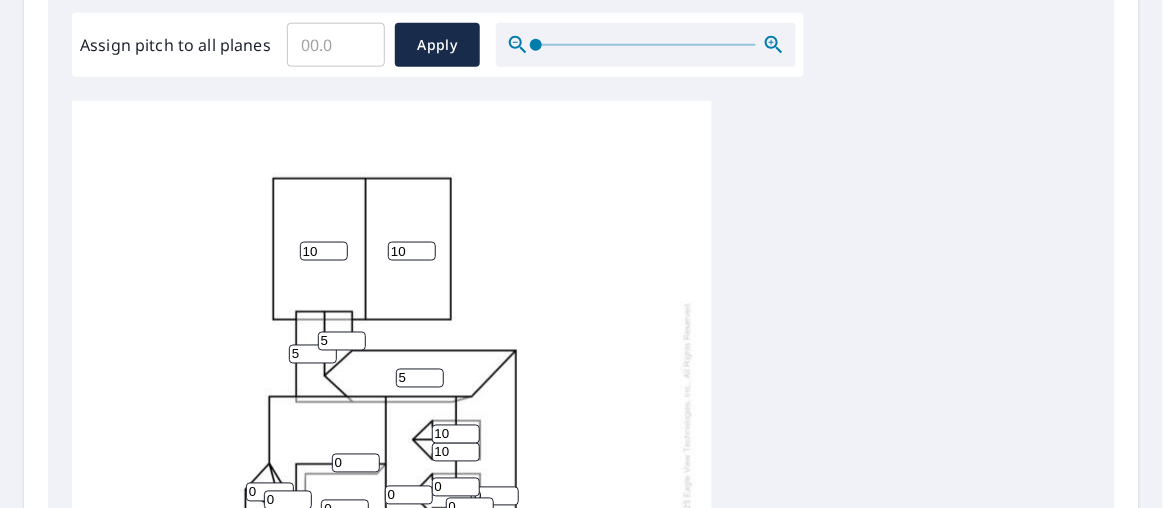 type on "10" 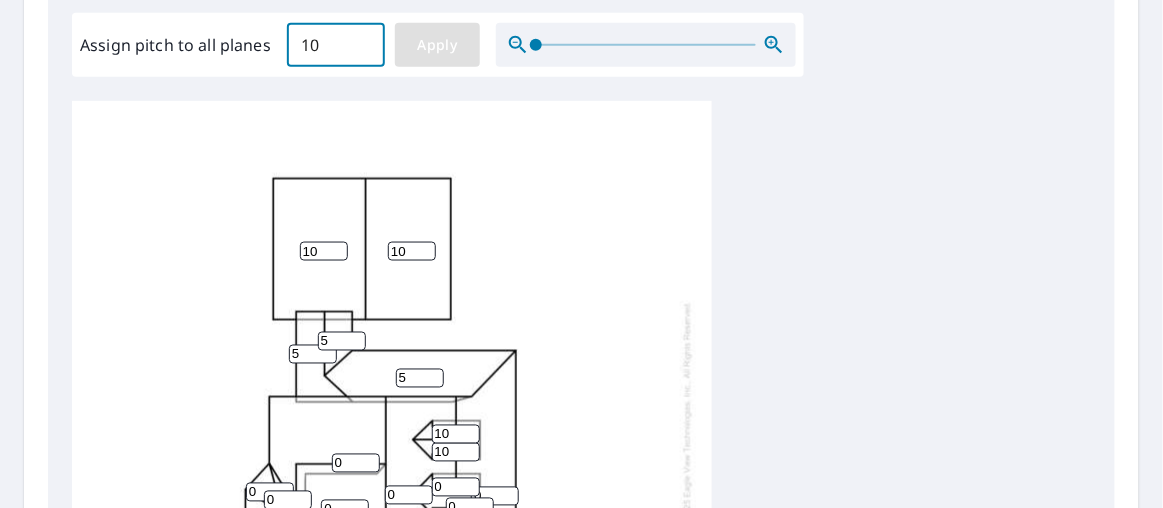 type on "10" 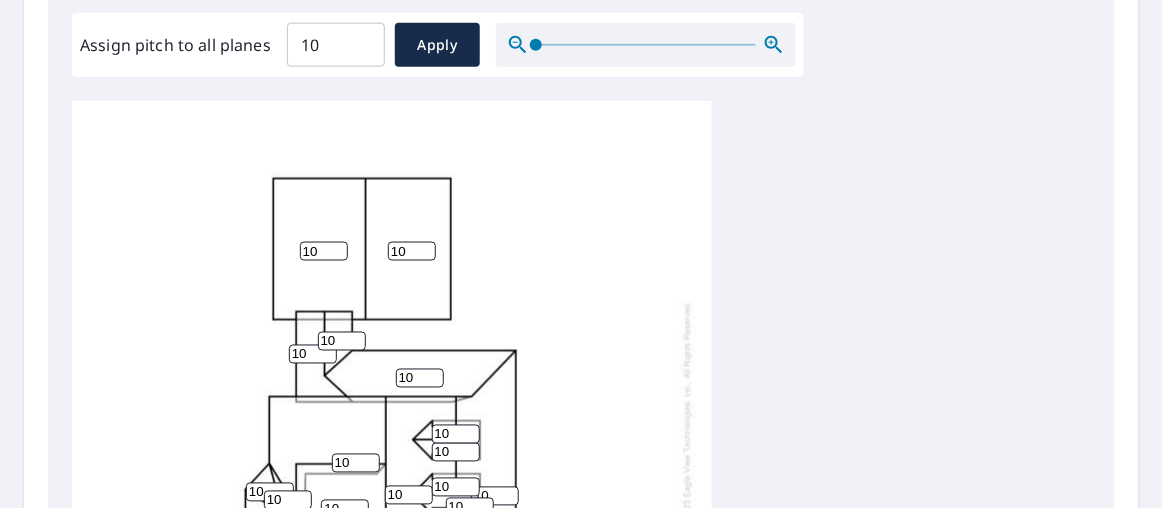 click on "10" at bounding box center [313, 354] 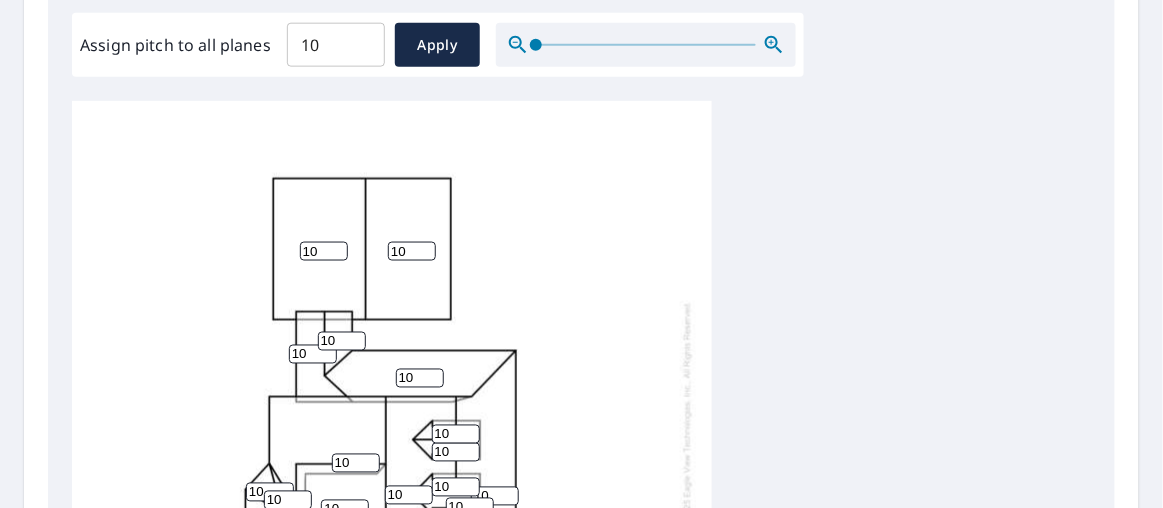 type on "1" 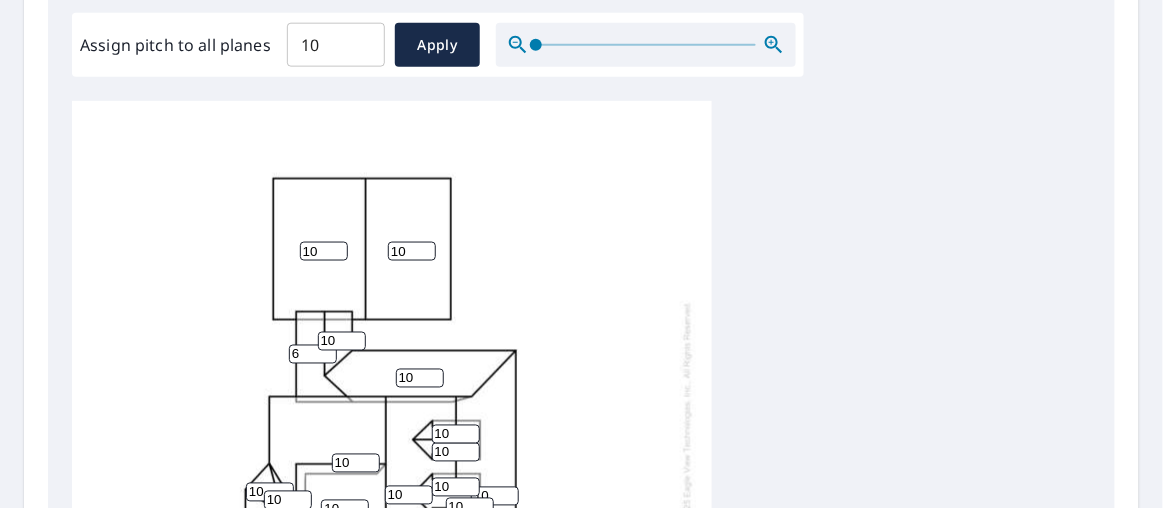 type on "6" 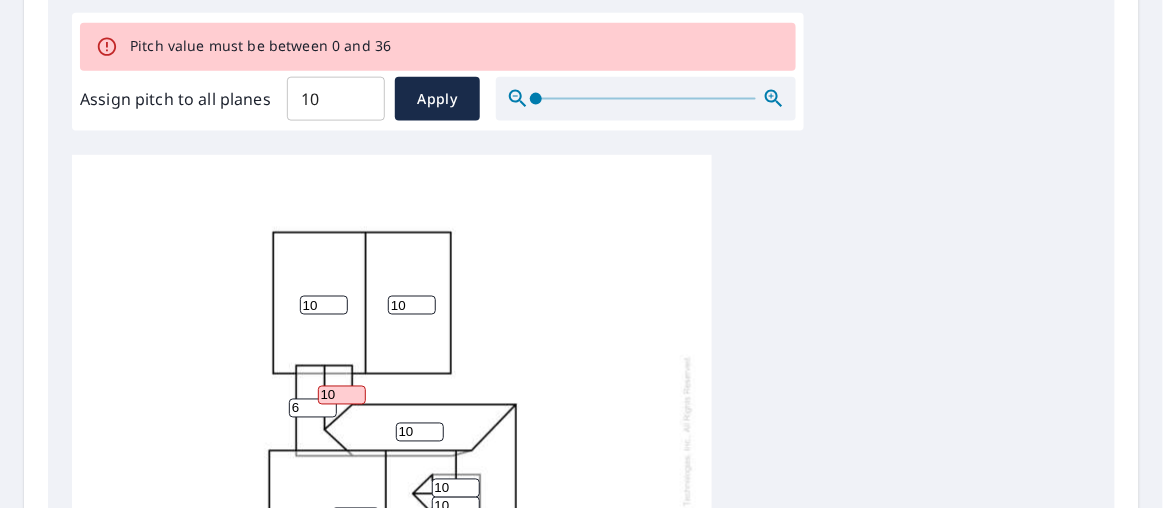 type on "1" 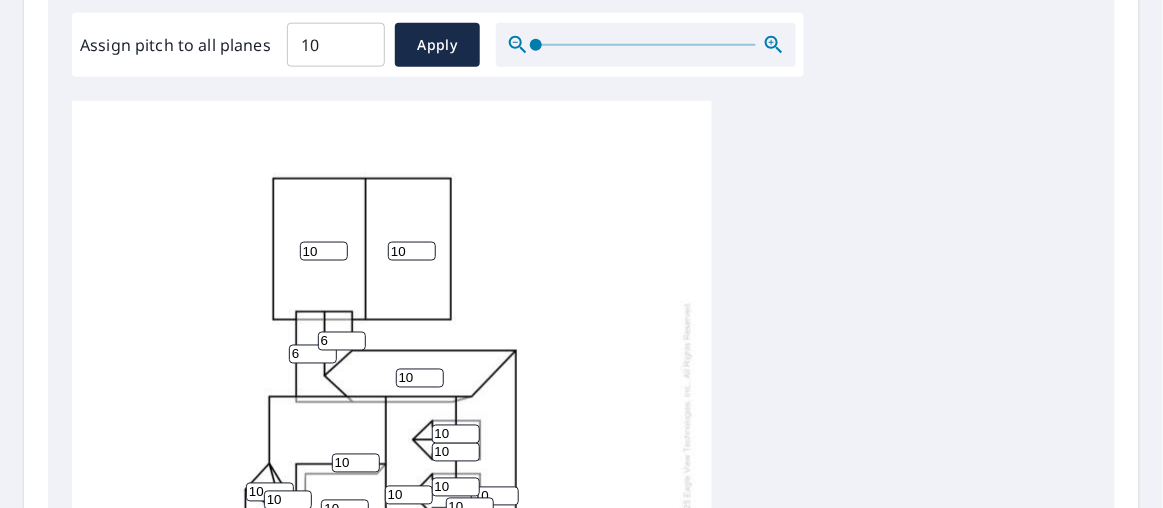 type on "6" 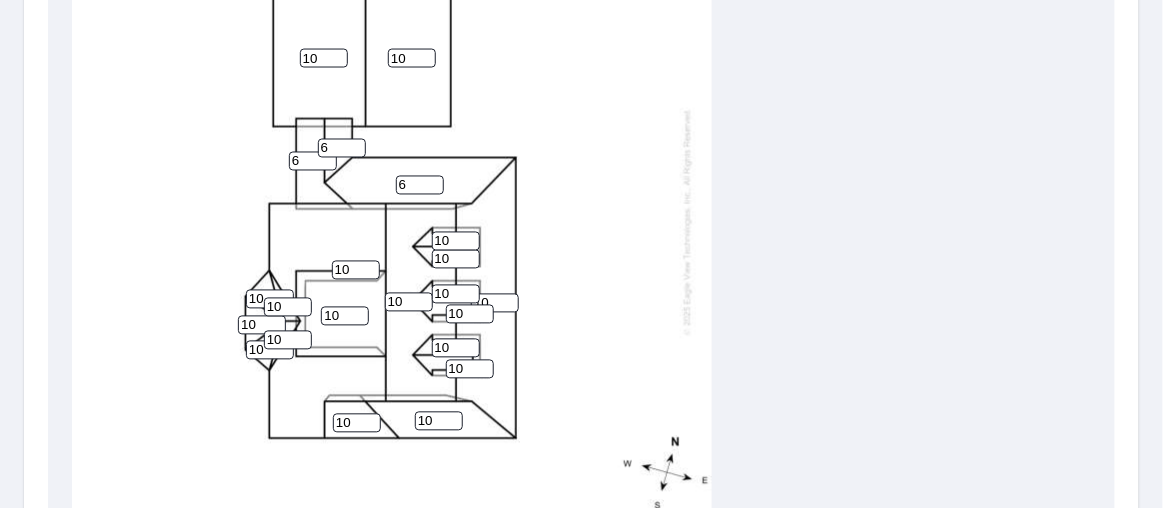 scroll, scrollTop: 796, scrollLeft: 0, axis: vertical 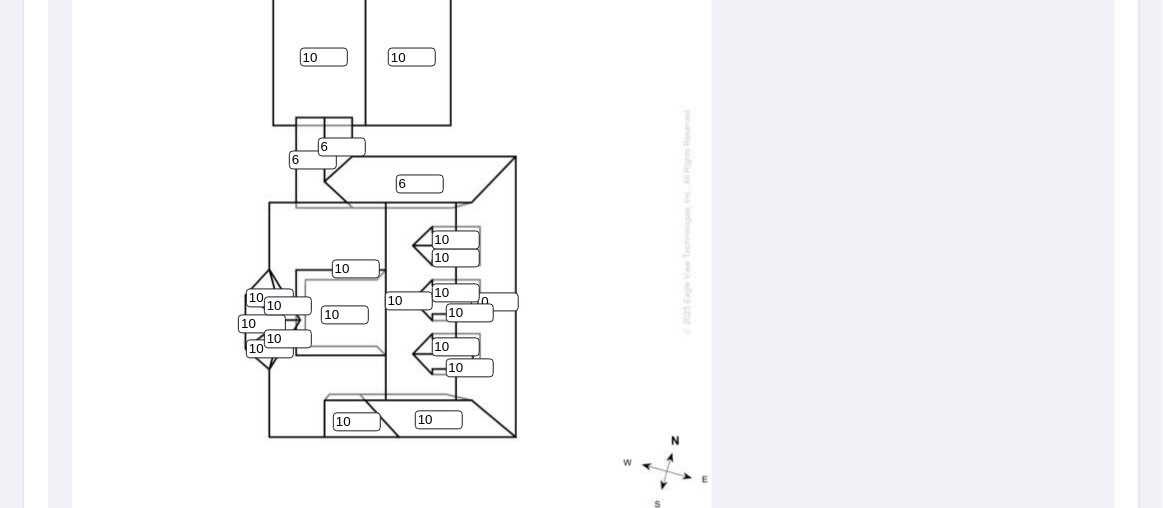 type on "6" 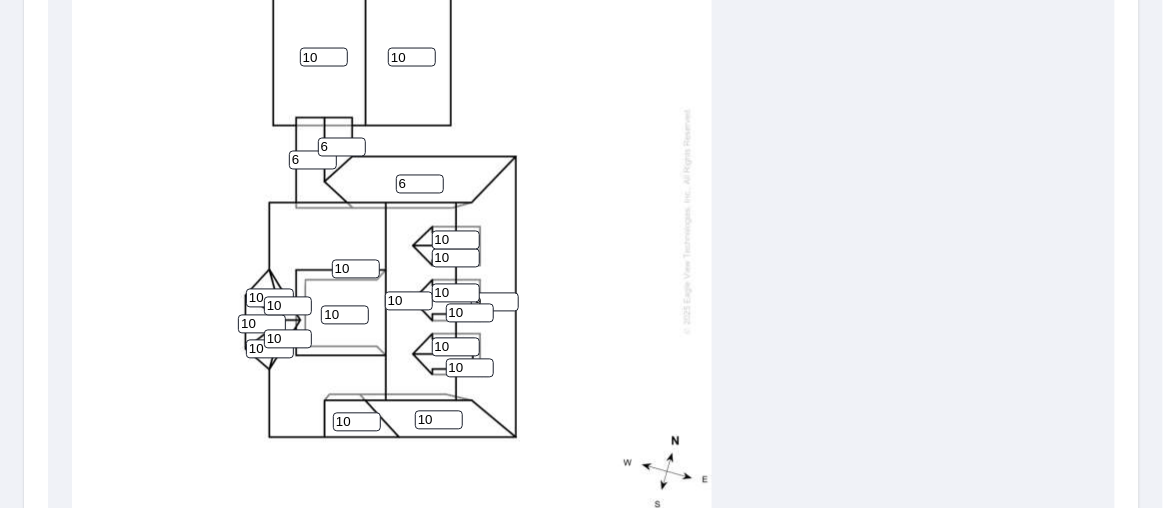 click on "9" at bounding box center [495, 302] 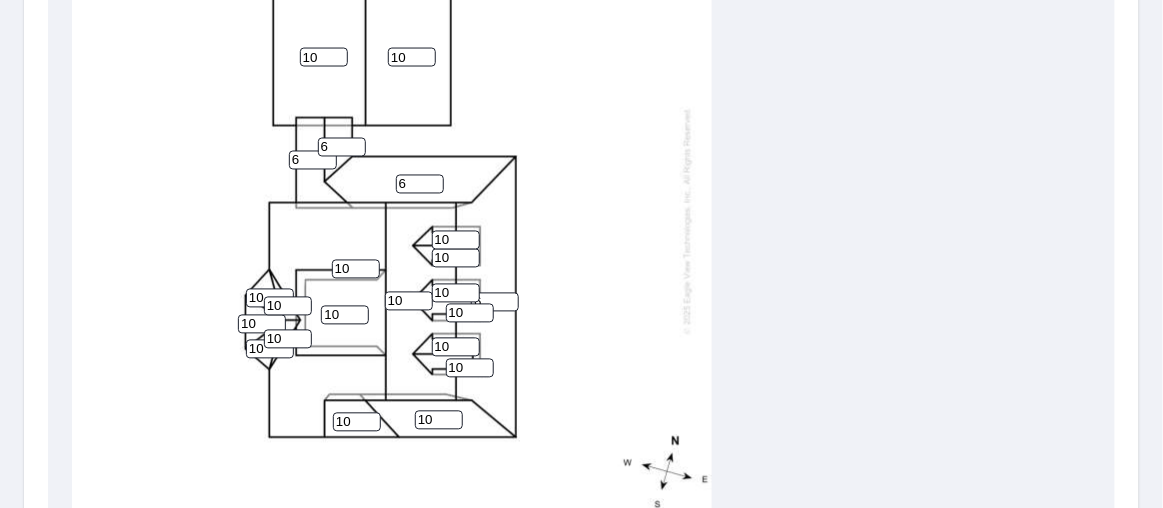 type on "6" 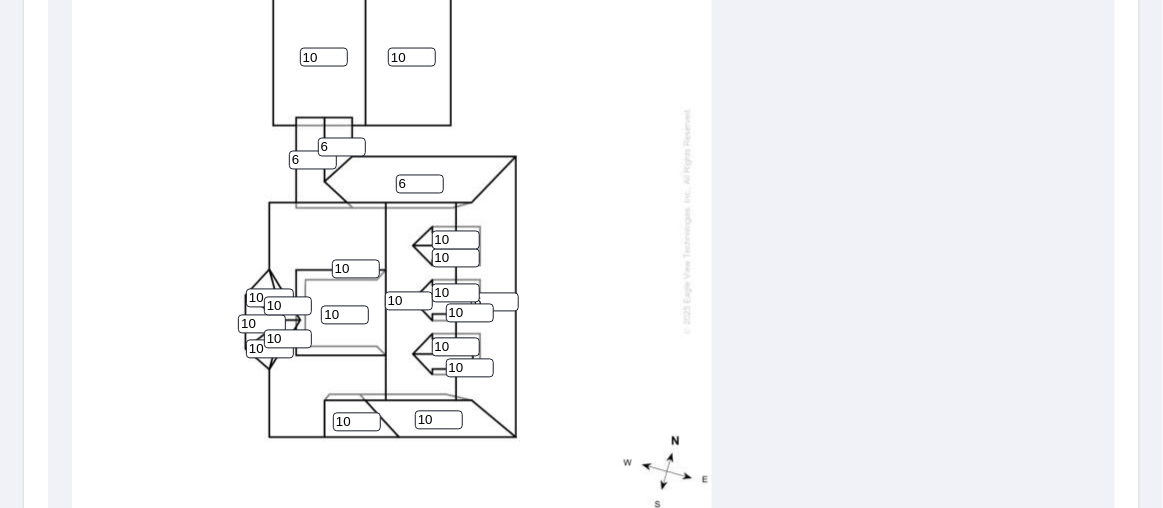 click on "10" at bounding box center (345, 315) 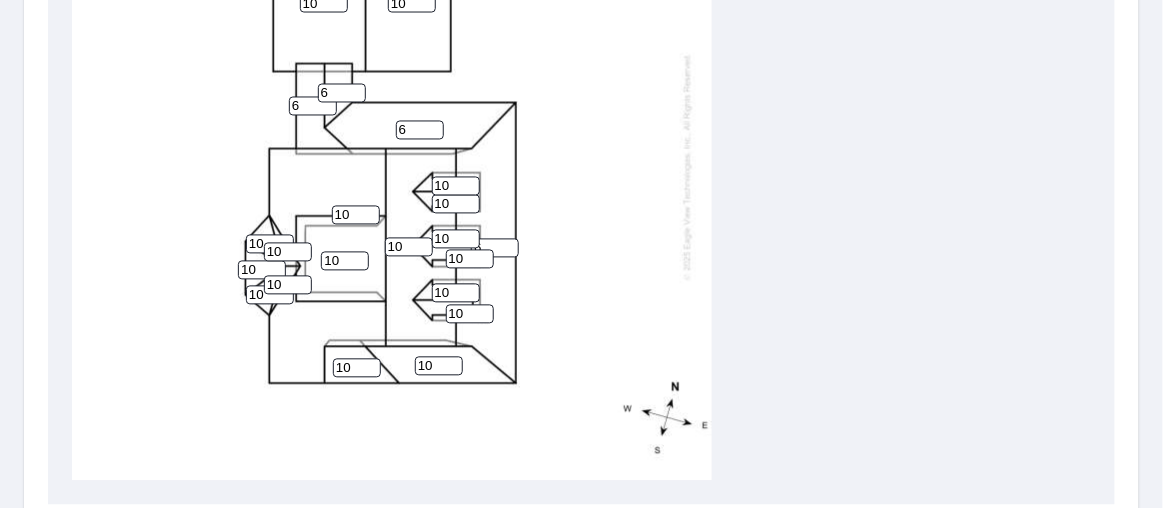 scroll, scrollTop: 796, scrollLeft: 0, axis: vertical 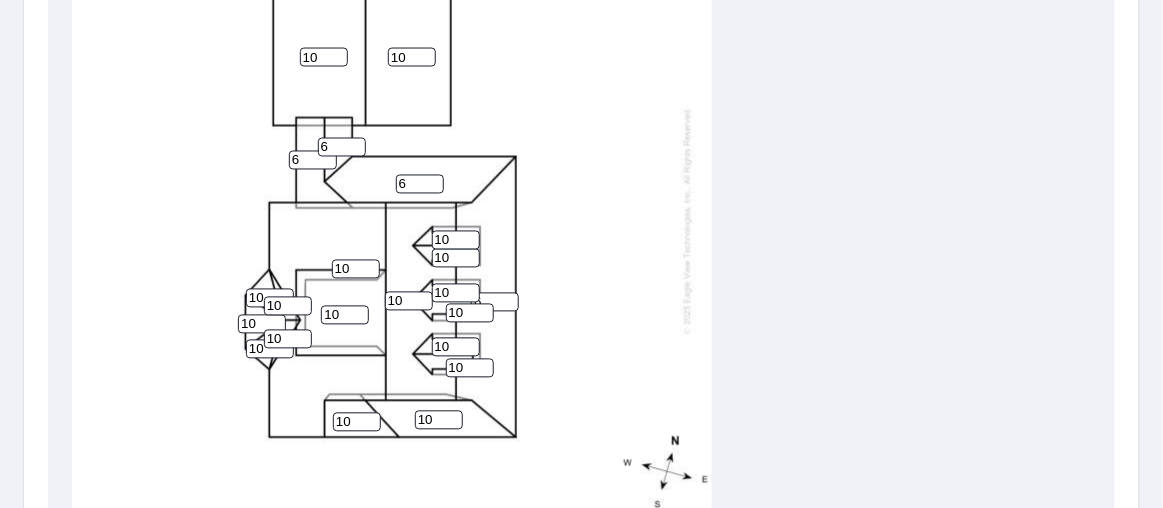 type on "1" 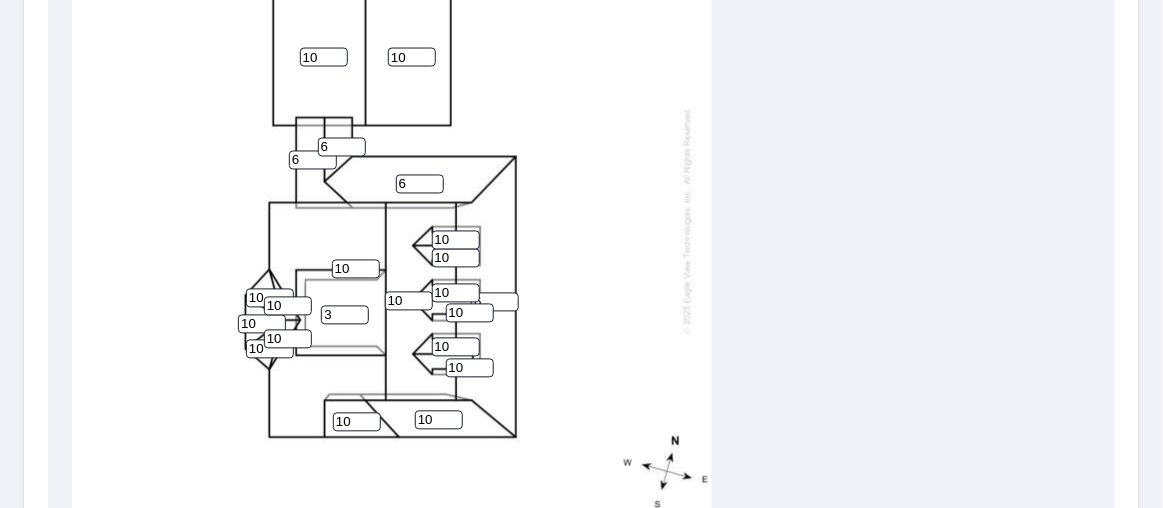 type on "3" 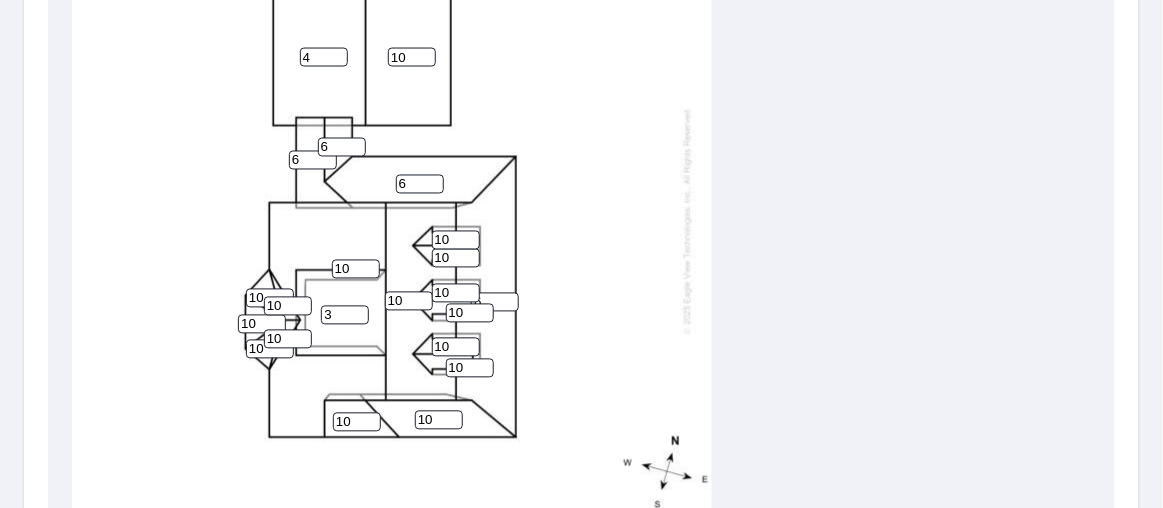 type on "4" 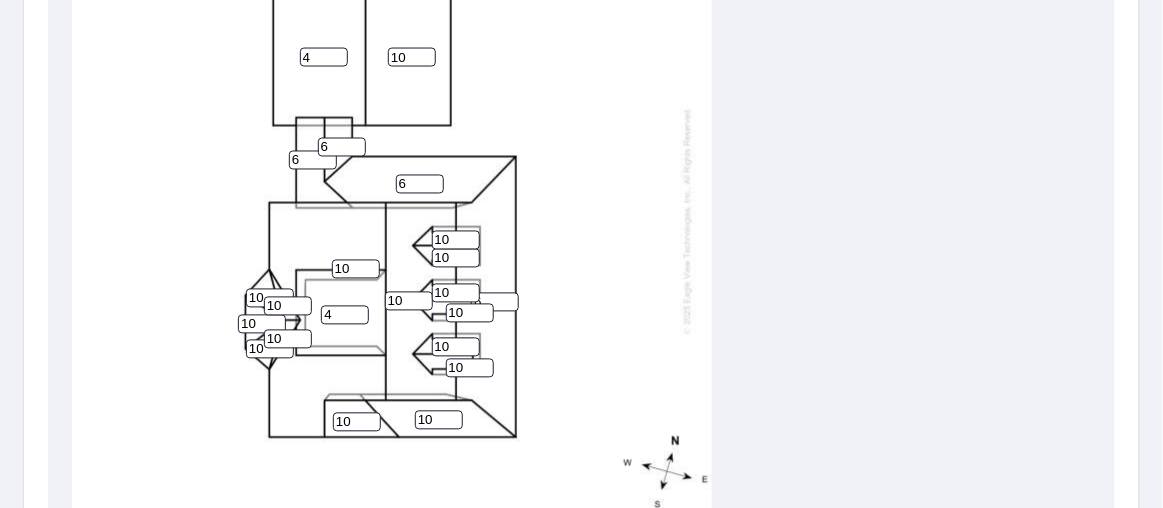 type on "4" 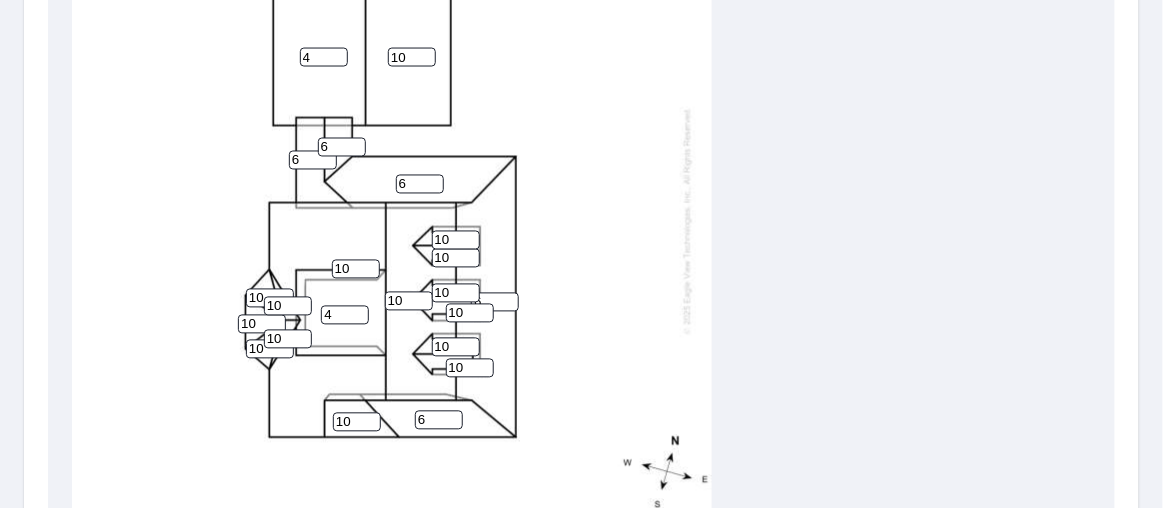 type on "6" 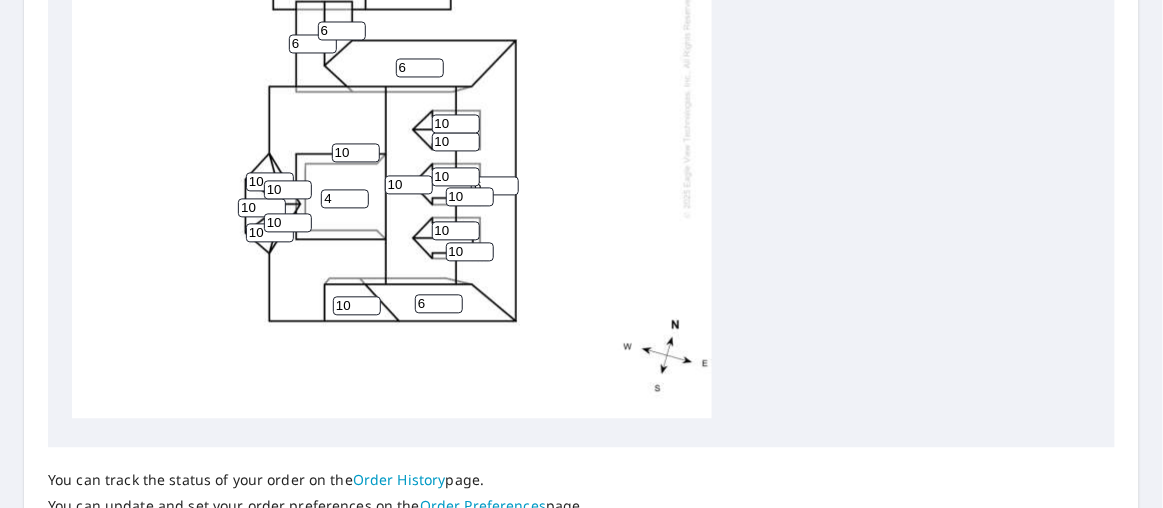 scroll, scrollTop: 1029, scrollLeft: 0, axis: vertical 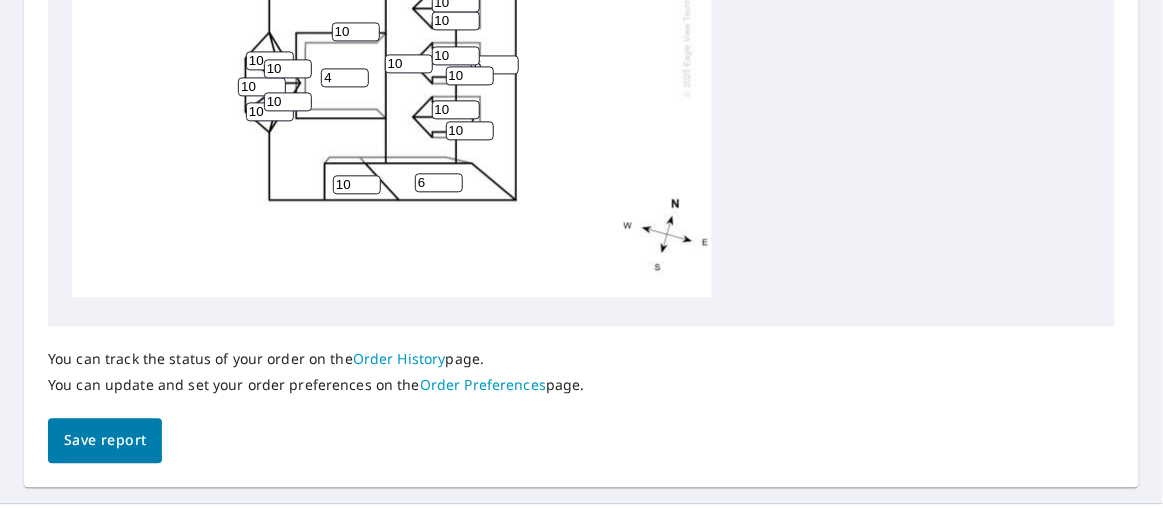 click on "Save report" at bounding box center (105, 440) 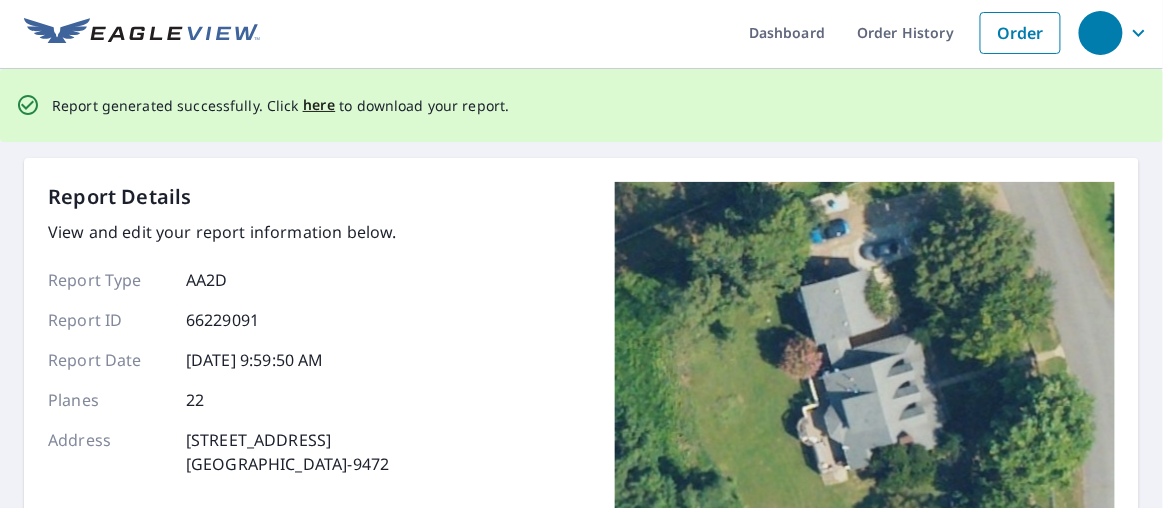 scroll, scrollTop: 0, scrollLeft: 0, axis: both 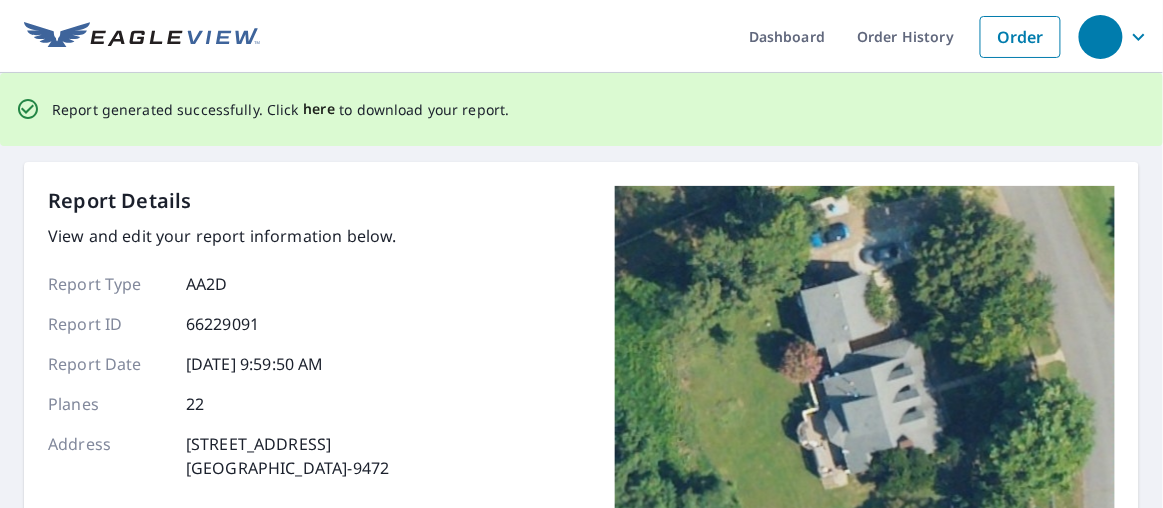 click on "here" at bounding box center [319, 109] 